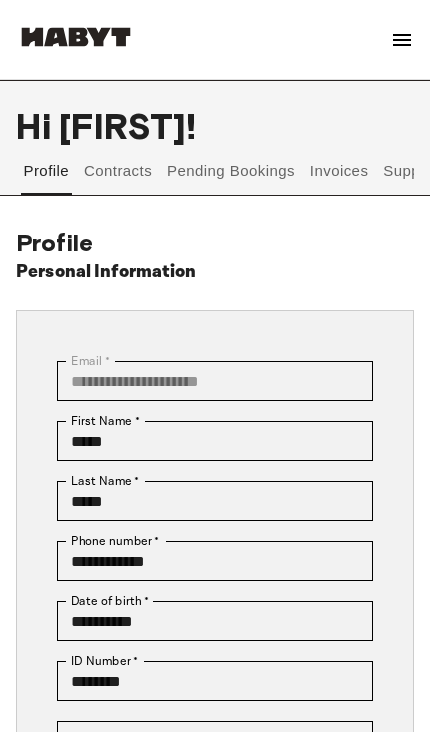 scroll, scrollTop: 0, scrollLeft: 0, axis: both 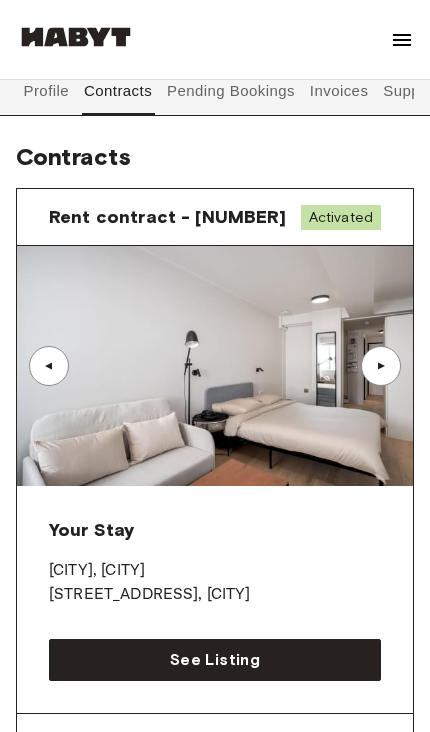 click on "▲" at bounding box center (381, 366) 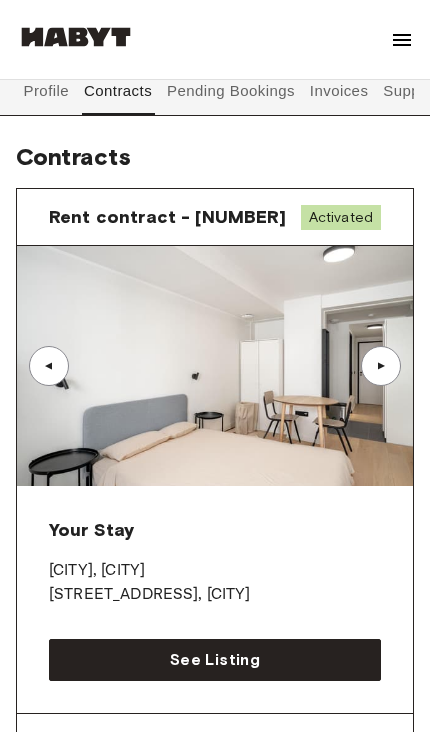 click on "▲" at bounding box center (381, 366) 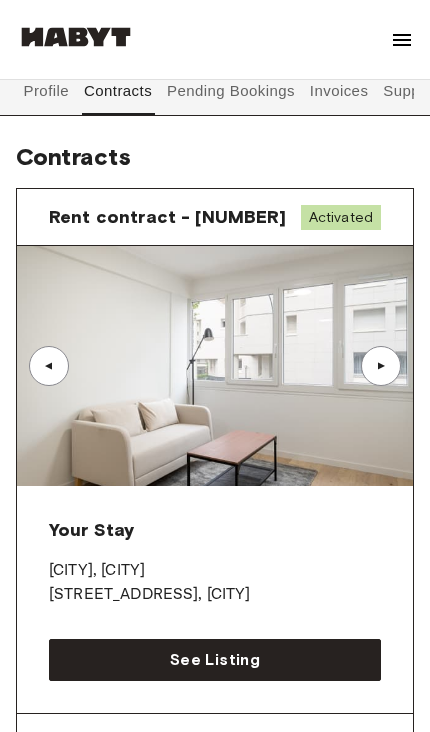 click on "▲" at bounding box center (381, 366) 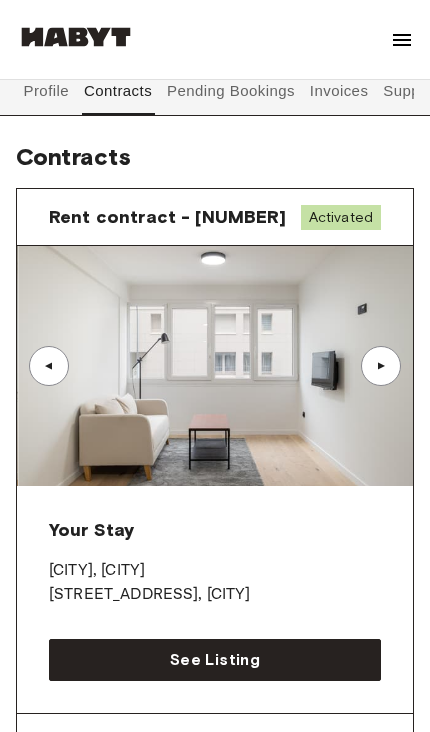 click on "▲" at bounding box center [381, 366] 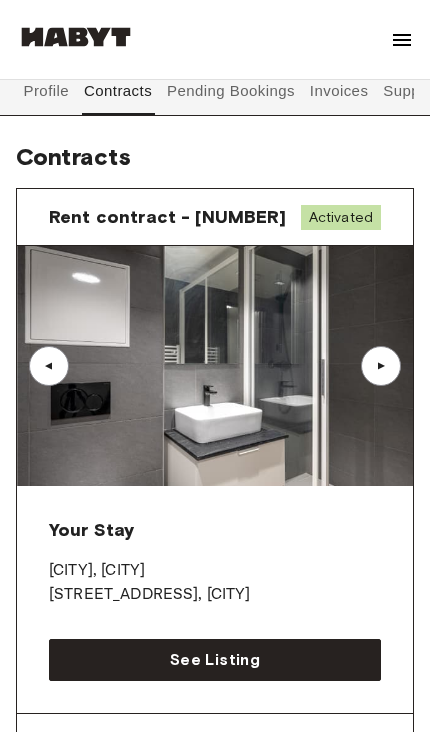 click on "▲" at bounding box center (381, 366) 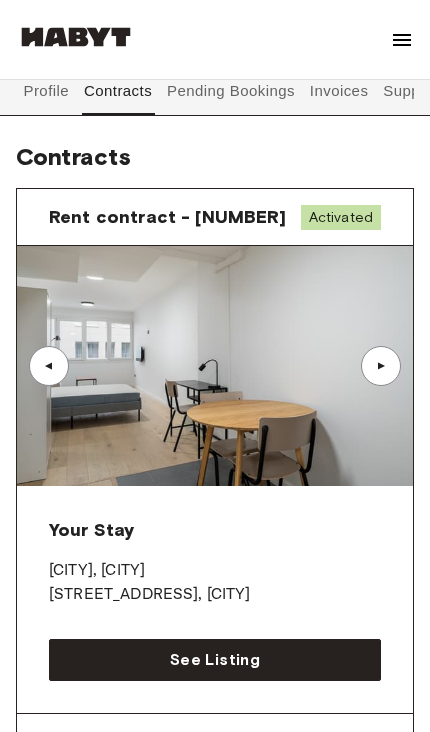 click on "▲" at bounding box center (381, 366) 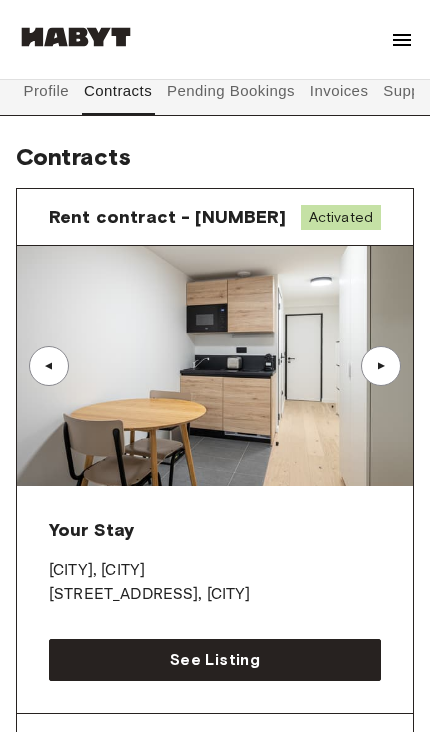 click at bounding box center [215, 366] 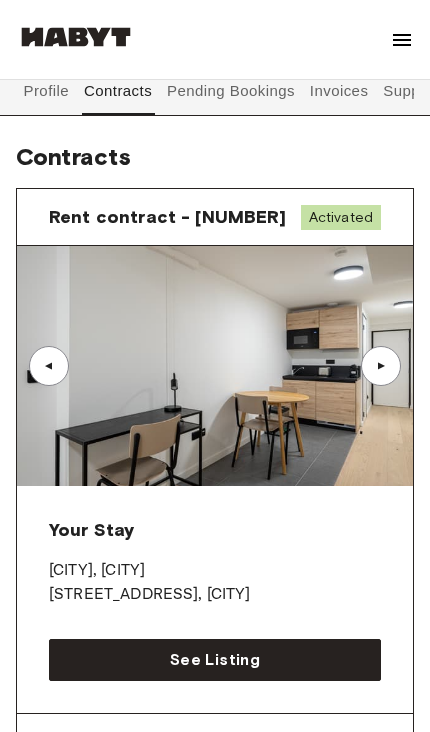 click on "▲" at bounding box center (381, 366) 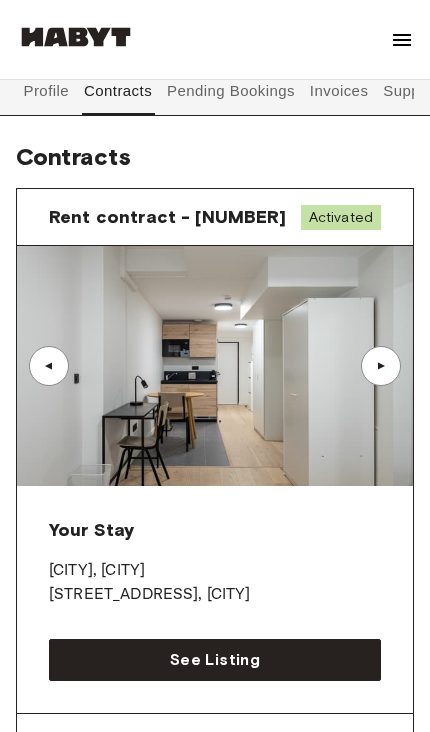 click at bounding box center (215, 366) 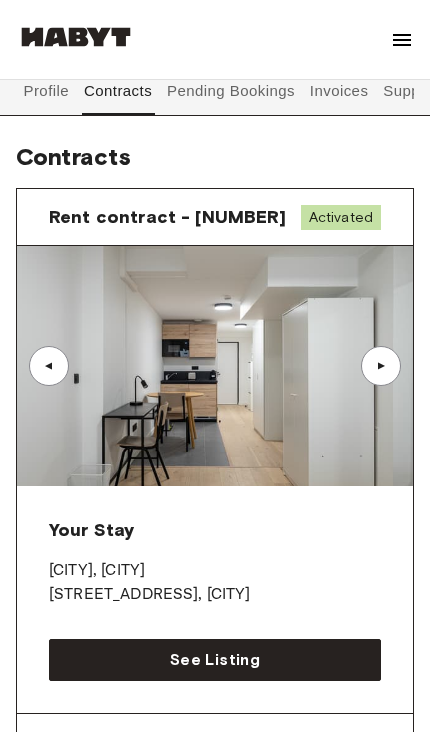 click at bounding box center (215, 366) 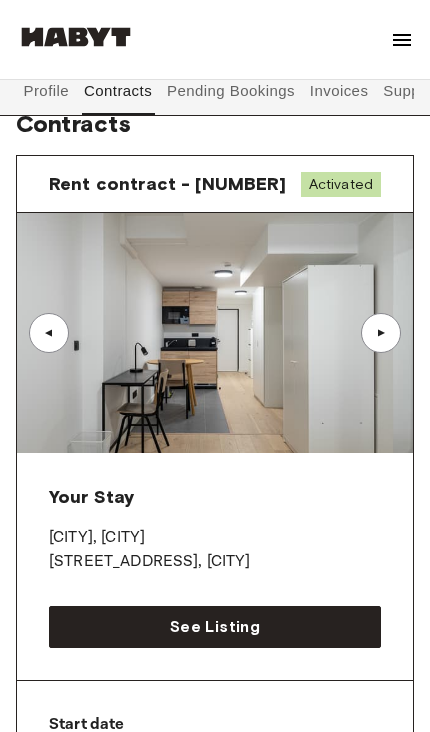 scroll, scrollTop: 0, scrollLeft: 0, axis: both 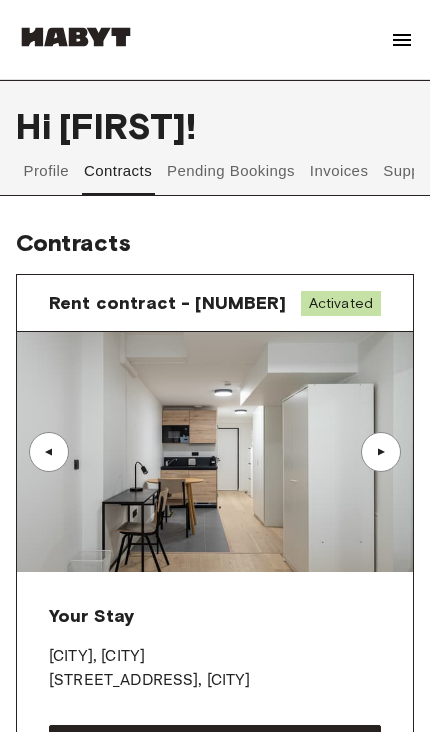 click on "Pending Bookings" at bounding box center [231, 171] 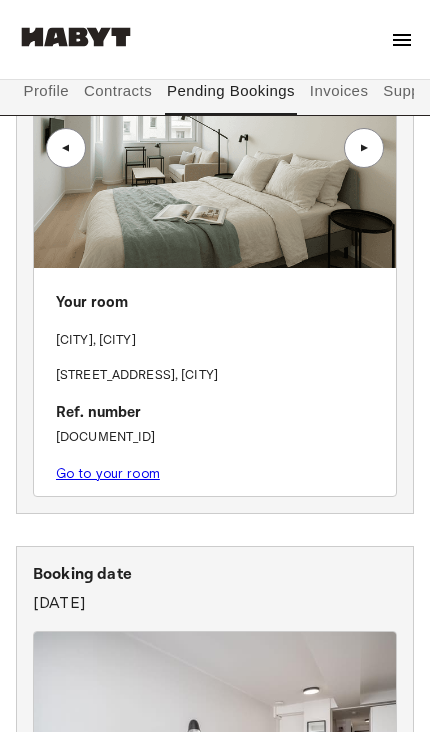 scroll, scrollTop: 0, scrollLeft: 0, axis: both 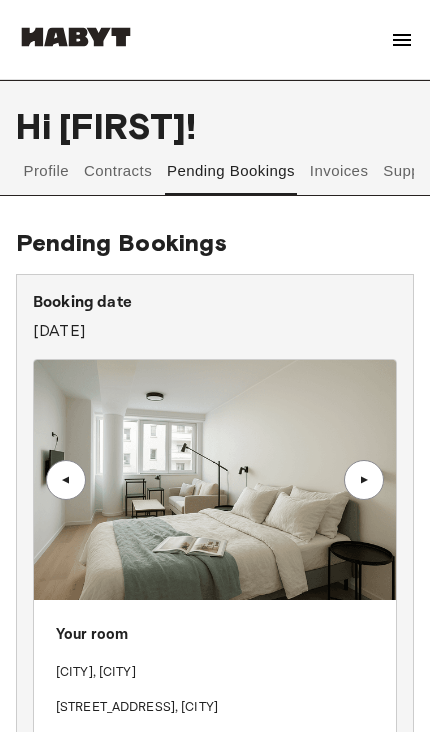 click on "Invoices" at bounding box center [338, 171] 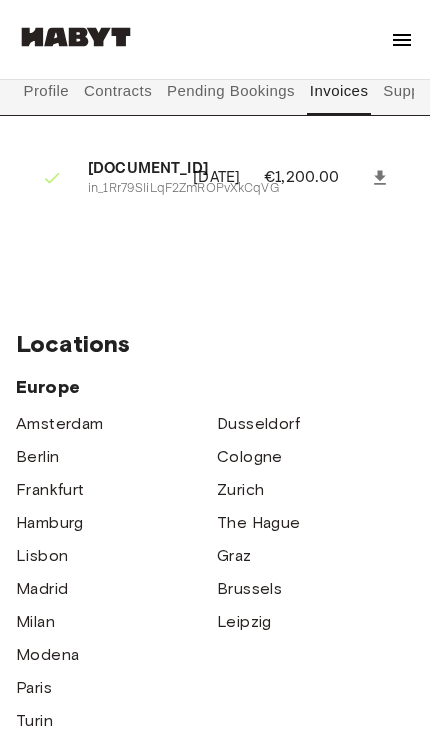 scroll, scrollTop: 1372, scrollLeft: 0, axis: vertical 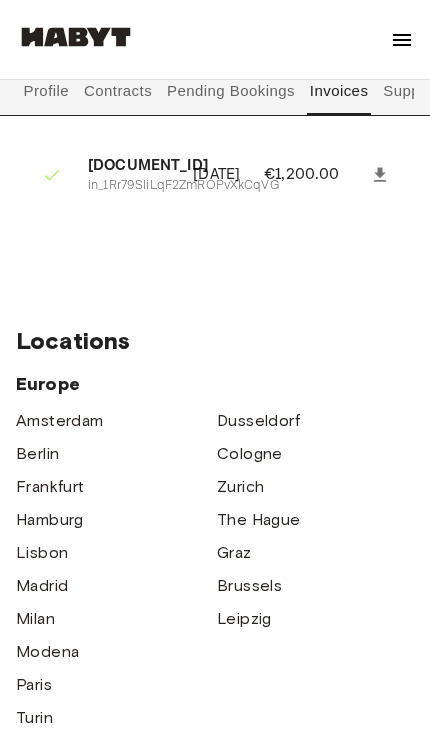 click 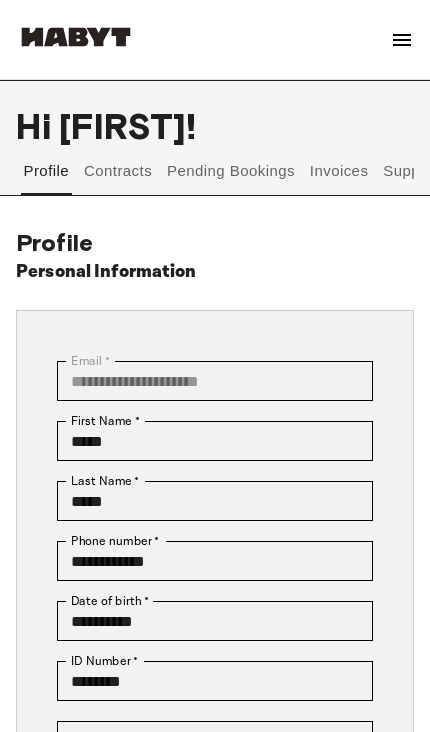 scroll, scrollTop: 0, scrollLeft: 0, axis: both 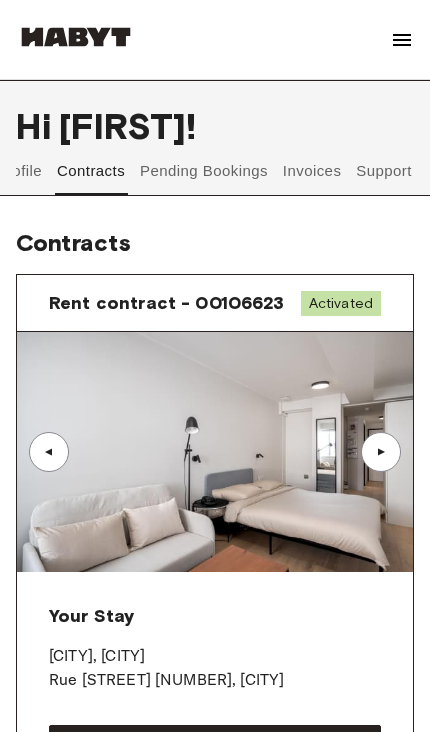 click on "Pending Bookings" at bounding box center [204, 171] 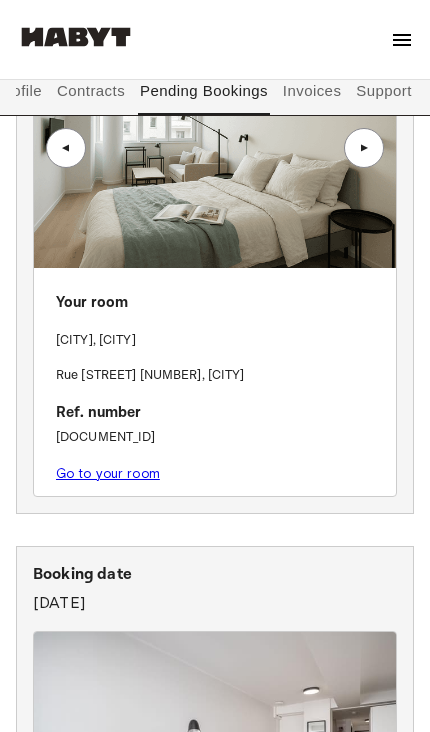scroll, scrollTop: 0, scrollLeft: 0, axis: both 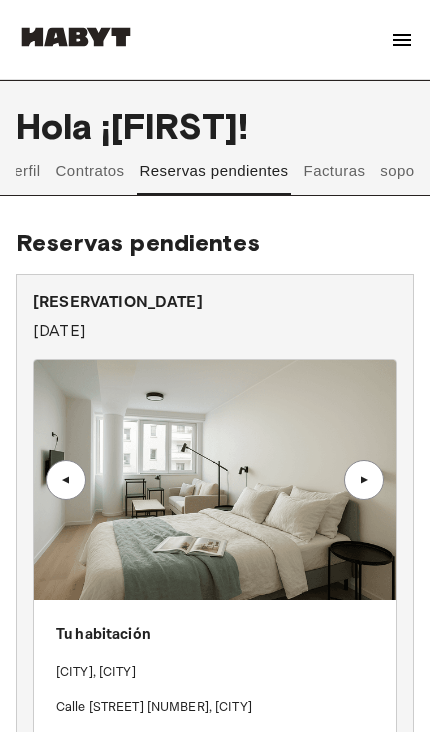 click on "Facturas" at bounding box center (334, 171) 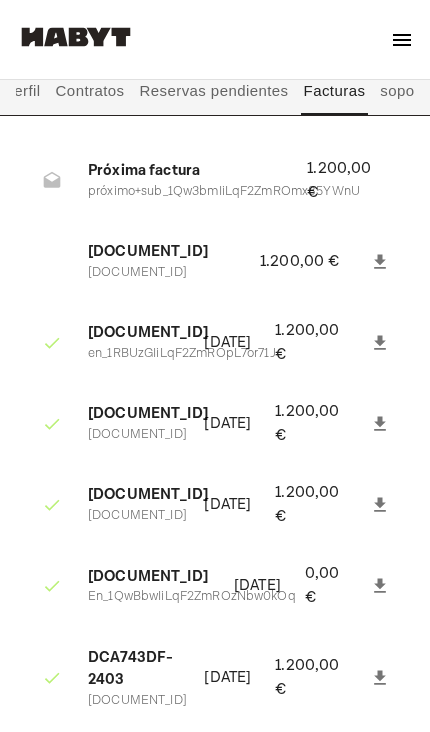 scroll, scrollTop: 803, scrollLeft: 0, axis: vertical 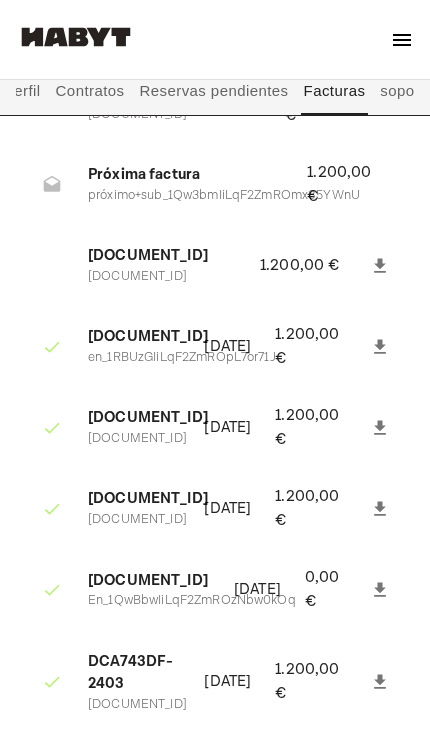 click on "Próxima factura próximo+sub_1Qw3bmIiLqF2ZmROmx85YWnU 1.200,00 €" at bounding box center [215, 184] 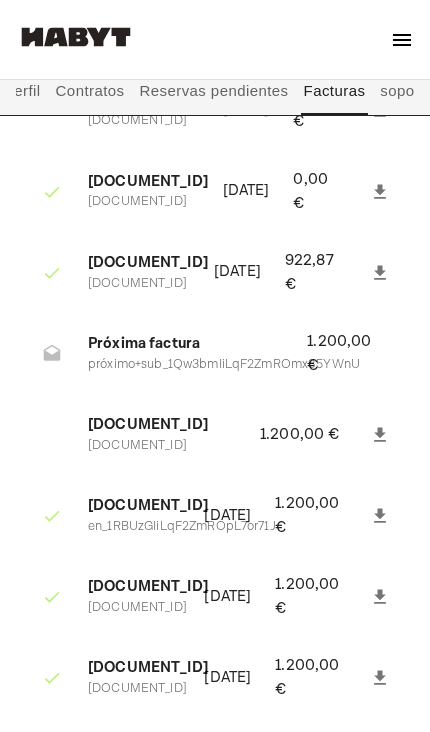 scroll, scrollTop: 620, scrollLeft: 0, axis: vertical 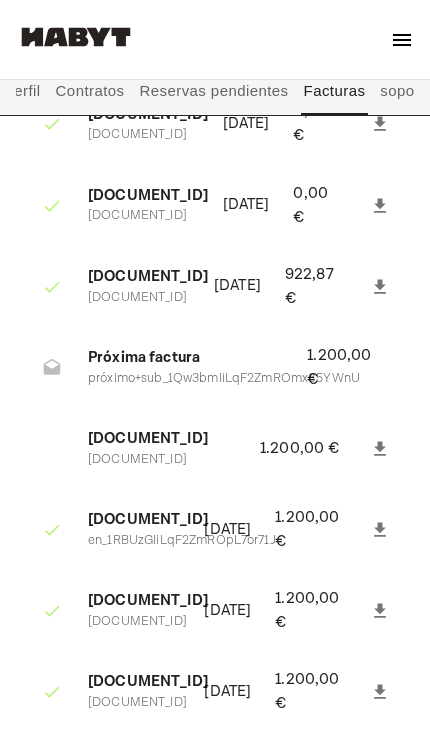 click 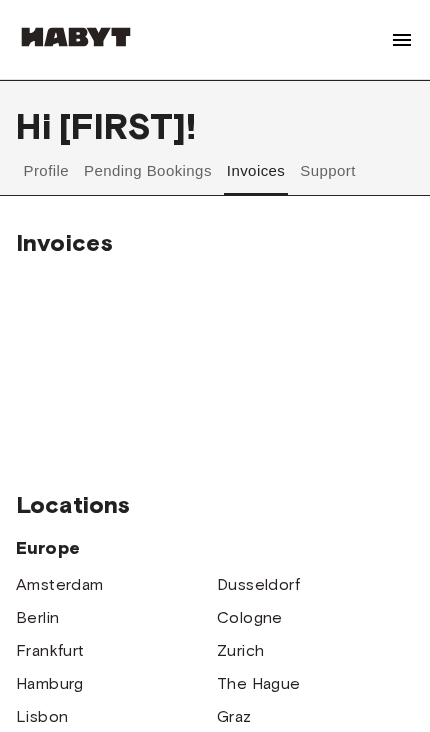 scroll, scrollTop: 653, scrollLeft: 0, axis: vertical 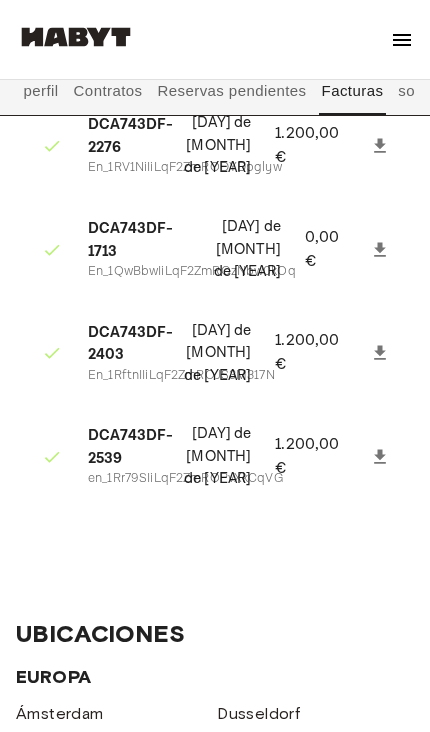 click on "1 de agosto de 2025" at bounding box center (216, 457) 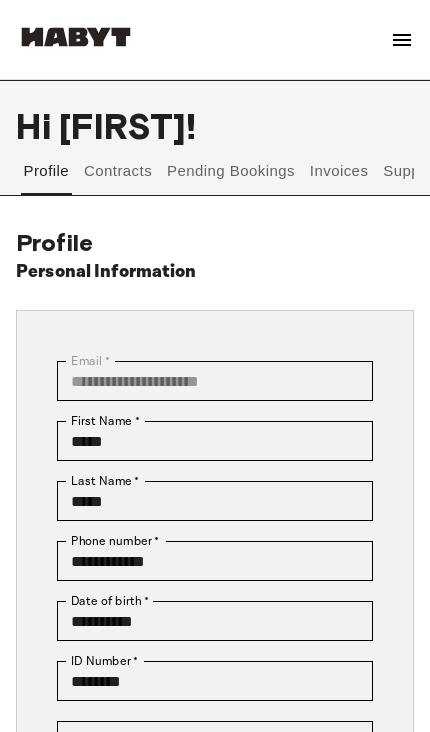 scroll, scrollTop: 0, scrollLeft: 0, axis: both 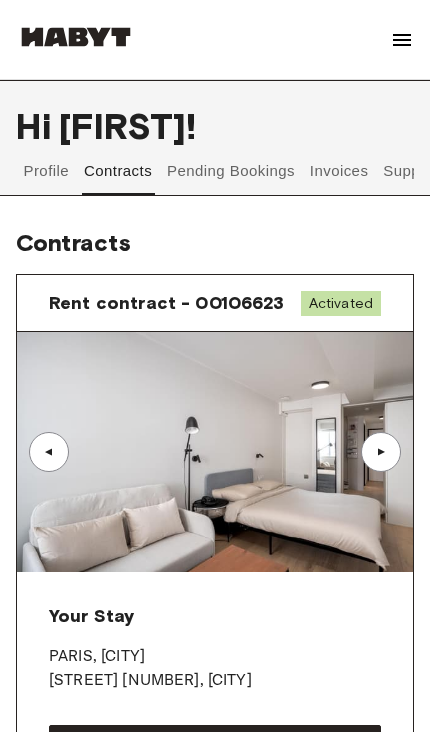 click on "Pending Bookings" at bounding box center (231, 171) 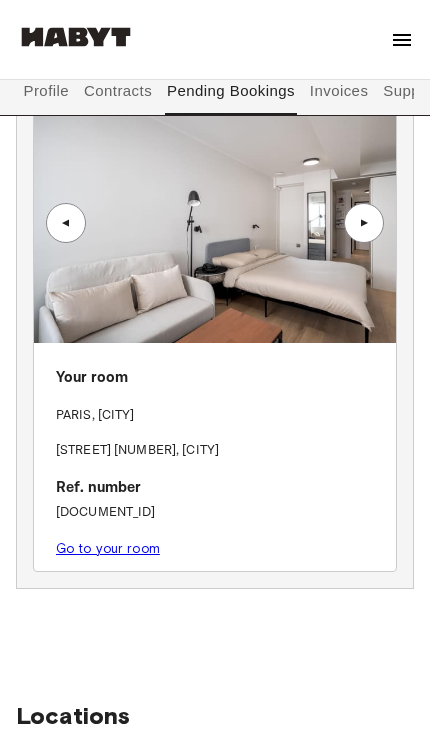 scroll, scrollTop: 0, scrollLeft: 0, axis: both 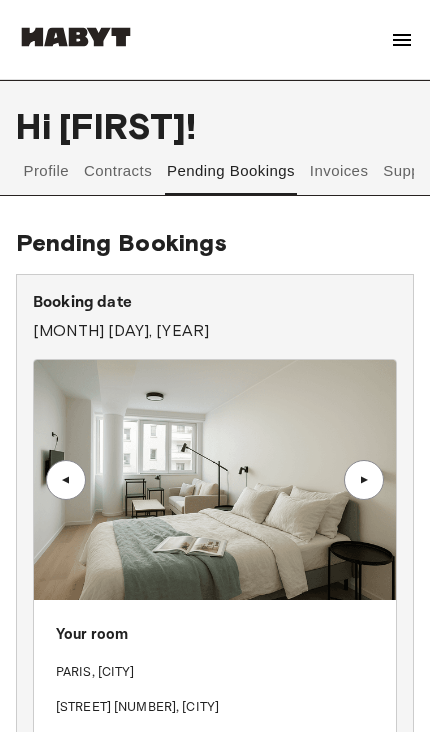 click on "Invoices" at bounding box center (338, 171) 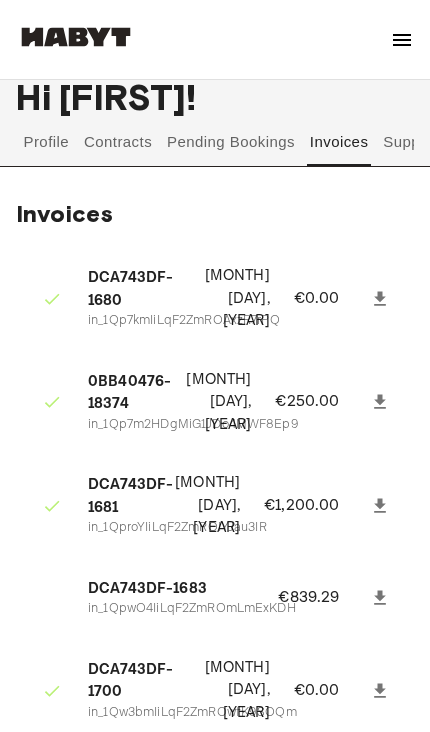 scroll, scrollTop: 0, scrollLeft: 0, axis: both 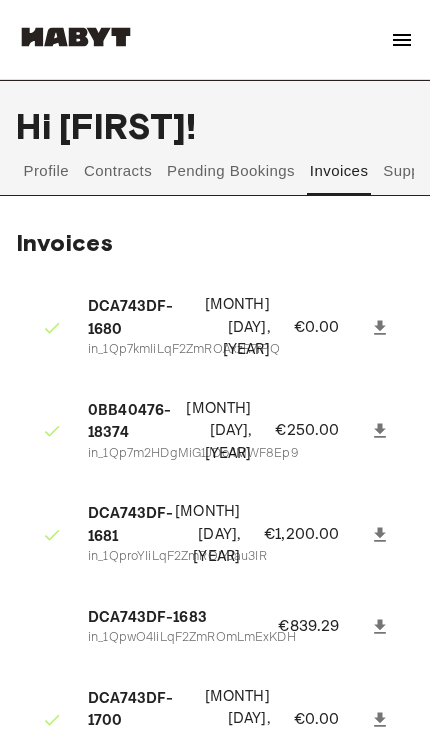 click on "Support" at bounding box center [411, 171] 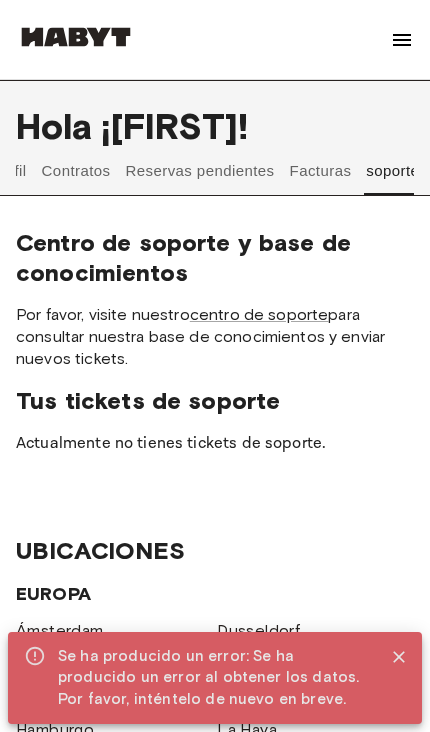 scroll, scrollTop: 0, scrollLeft: 39, axis: horizontal 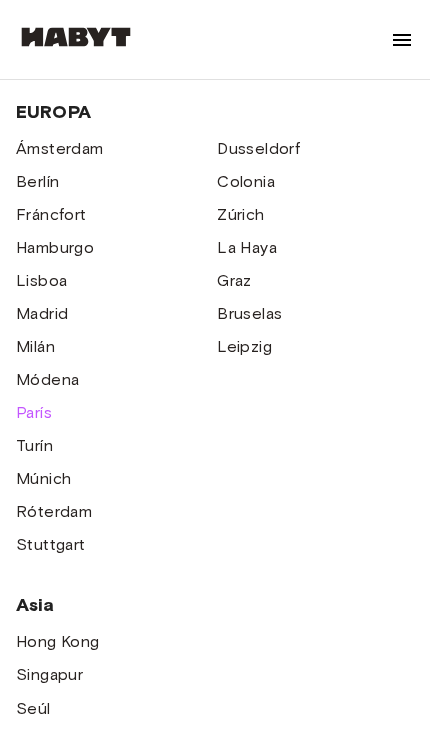 click on "París" at bounding box center (34, 413) 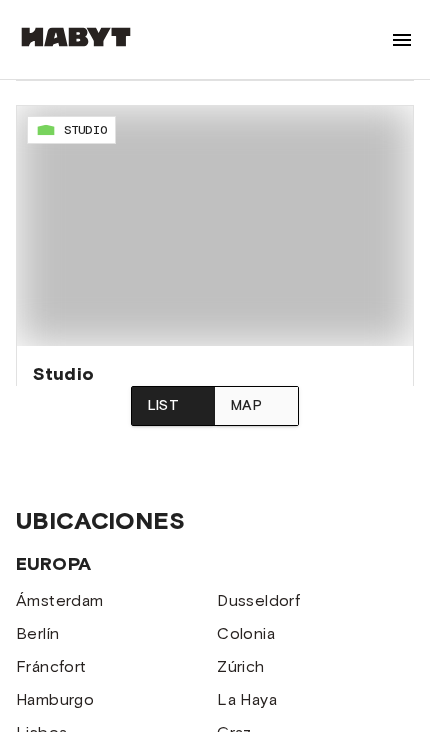 scroll, scrollTop: 0, scrollLeft: 0, axis: both 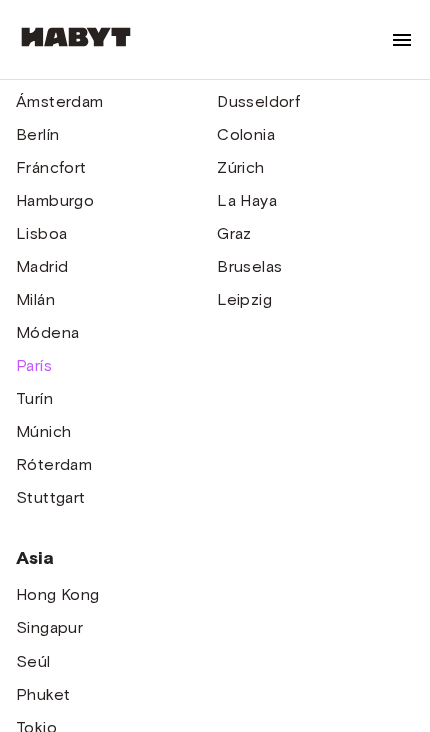 click on "París" at bounding box center [34, 366] 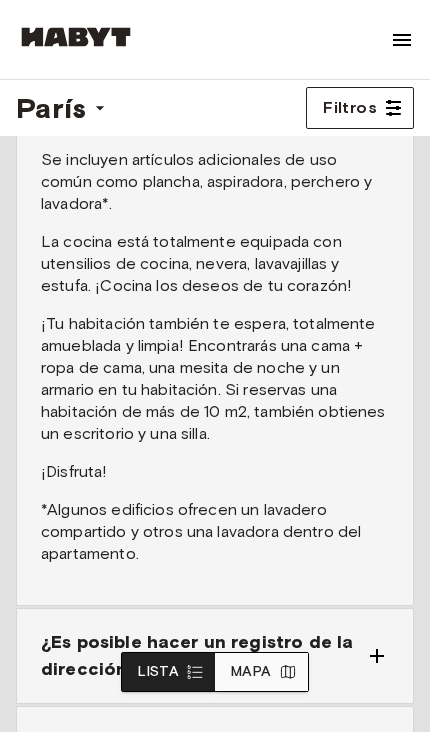 scroll, scrollTop: 10272, scrollLeft: 0, axis: vertical 